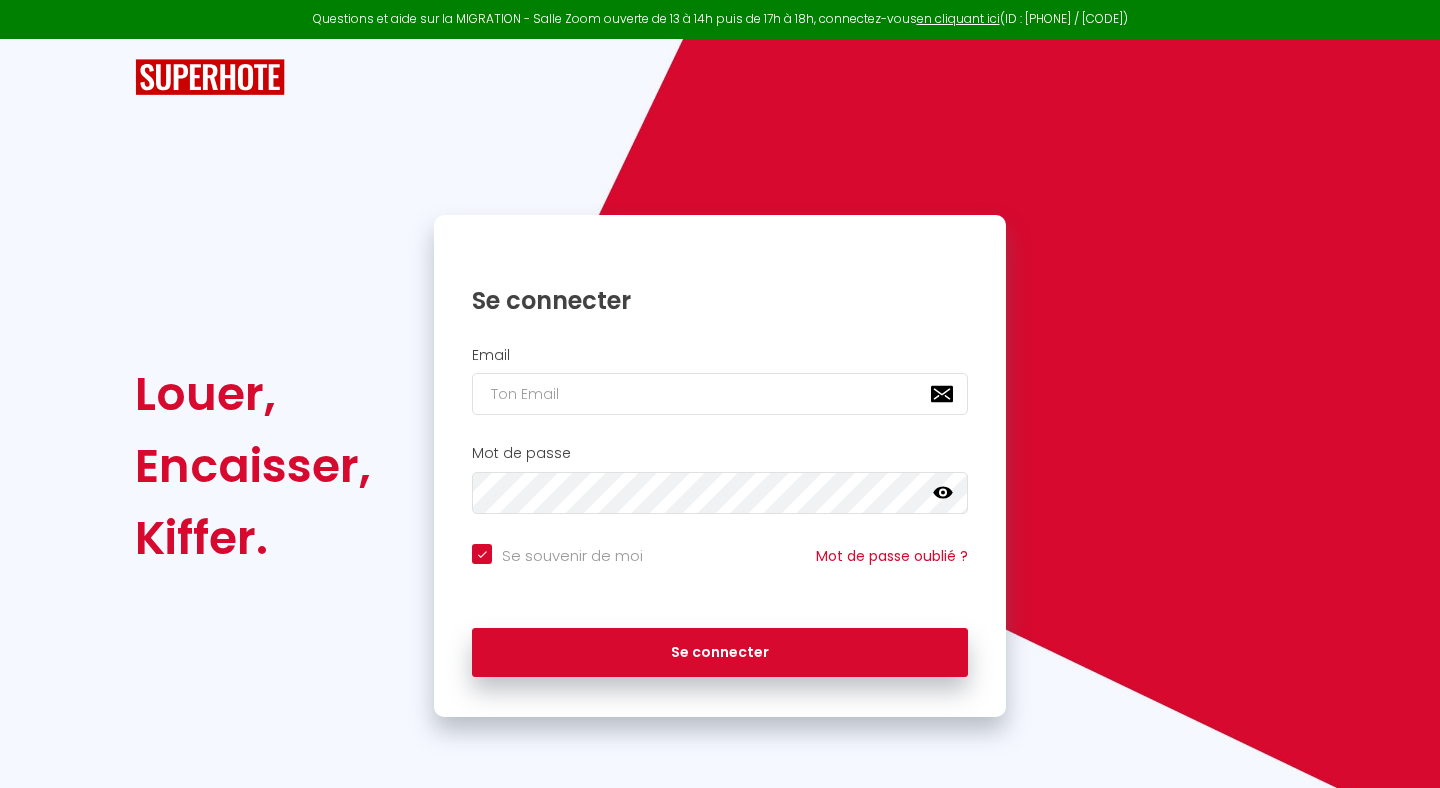 scroll, scrollTop: 0, scrollLeft: 0, axis: both 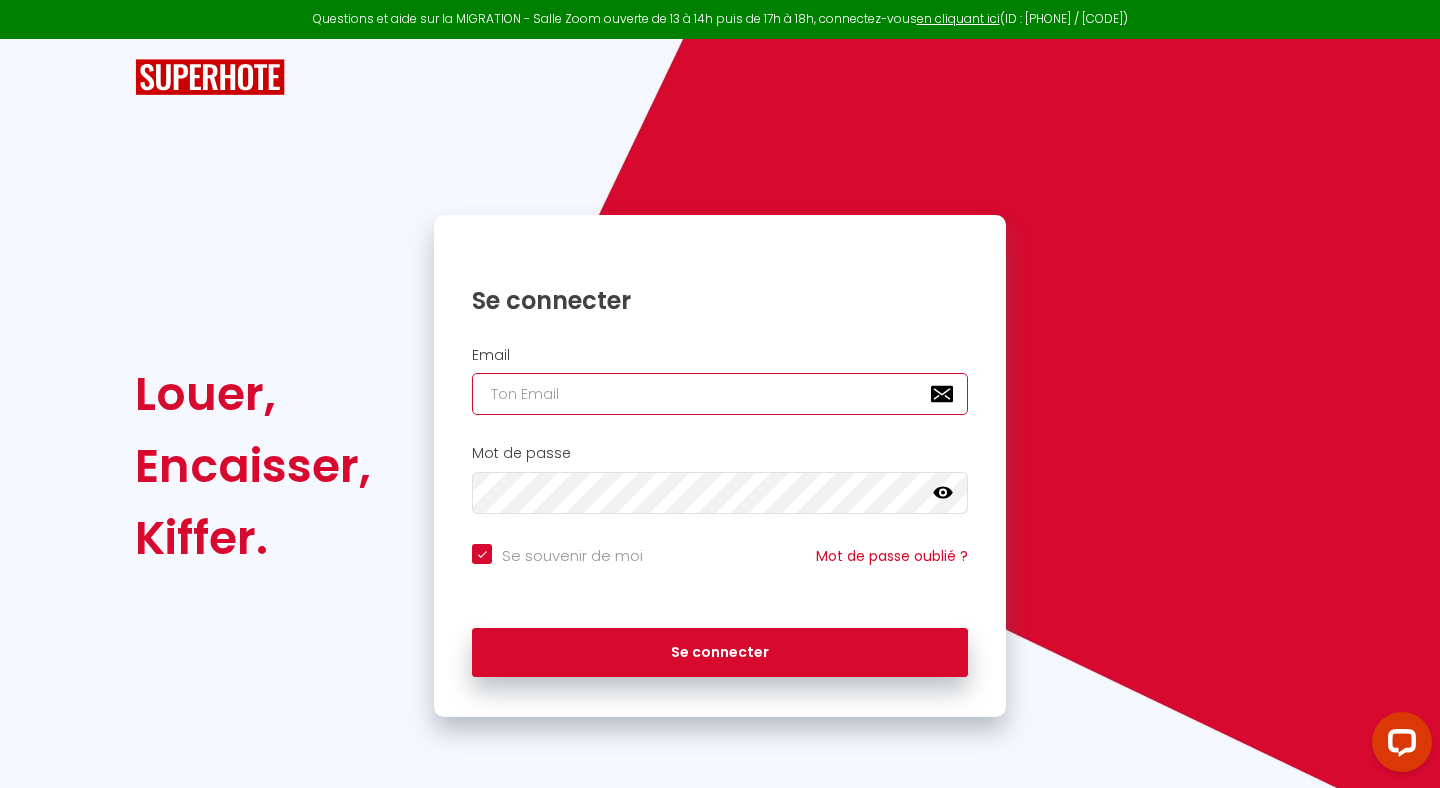 click at bounding box center [720, 394] 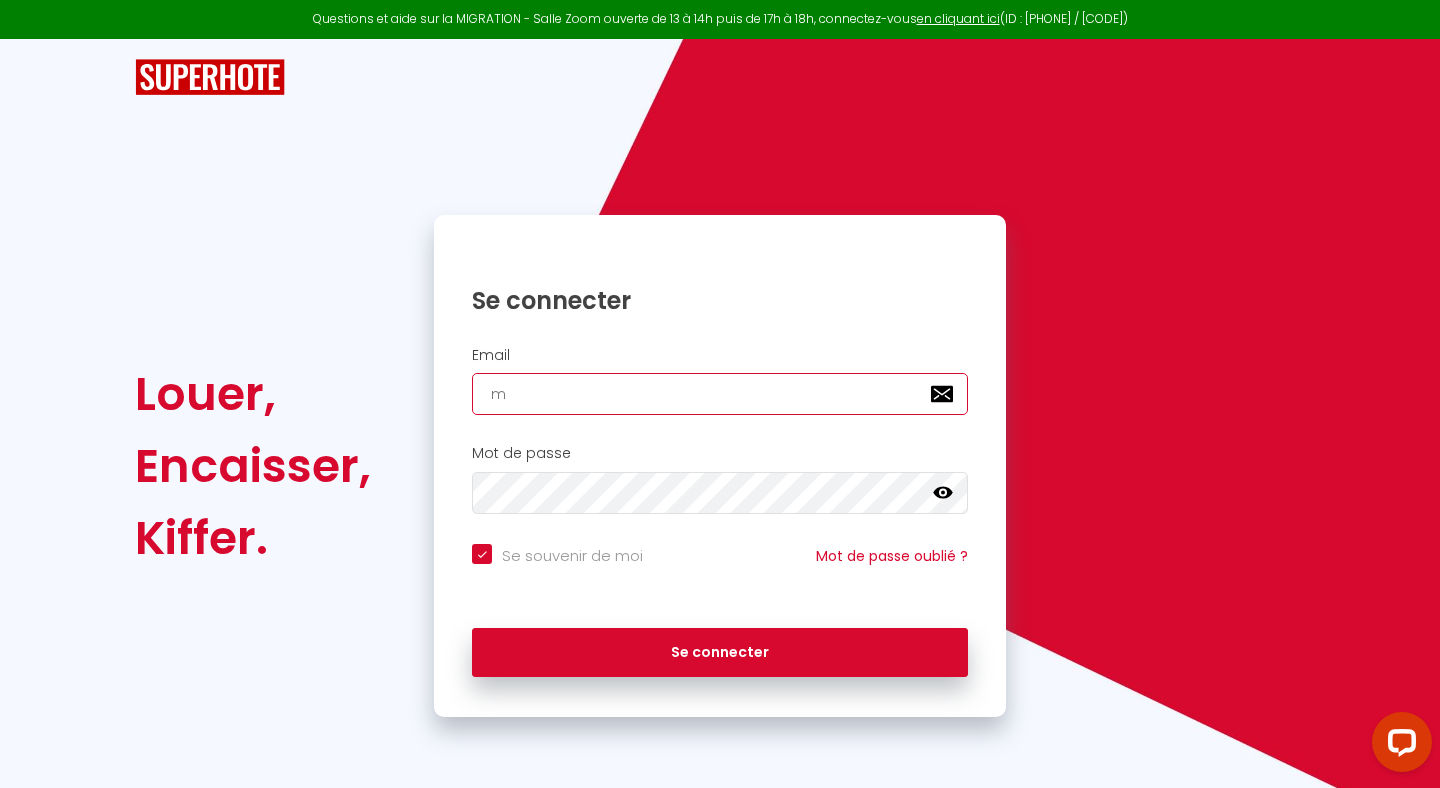 checkbox on "true" 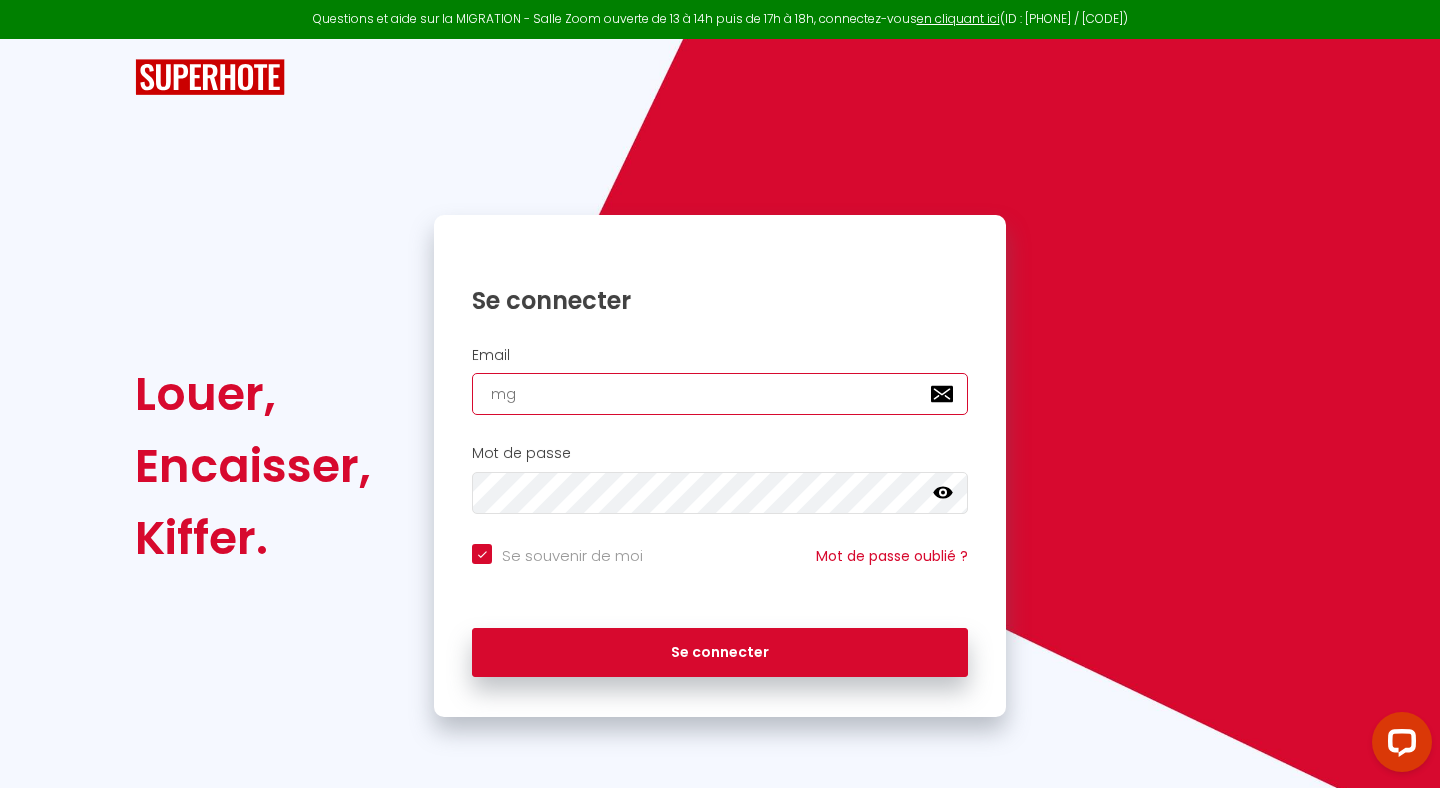 checkbox on "true" 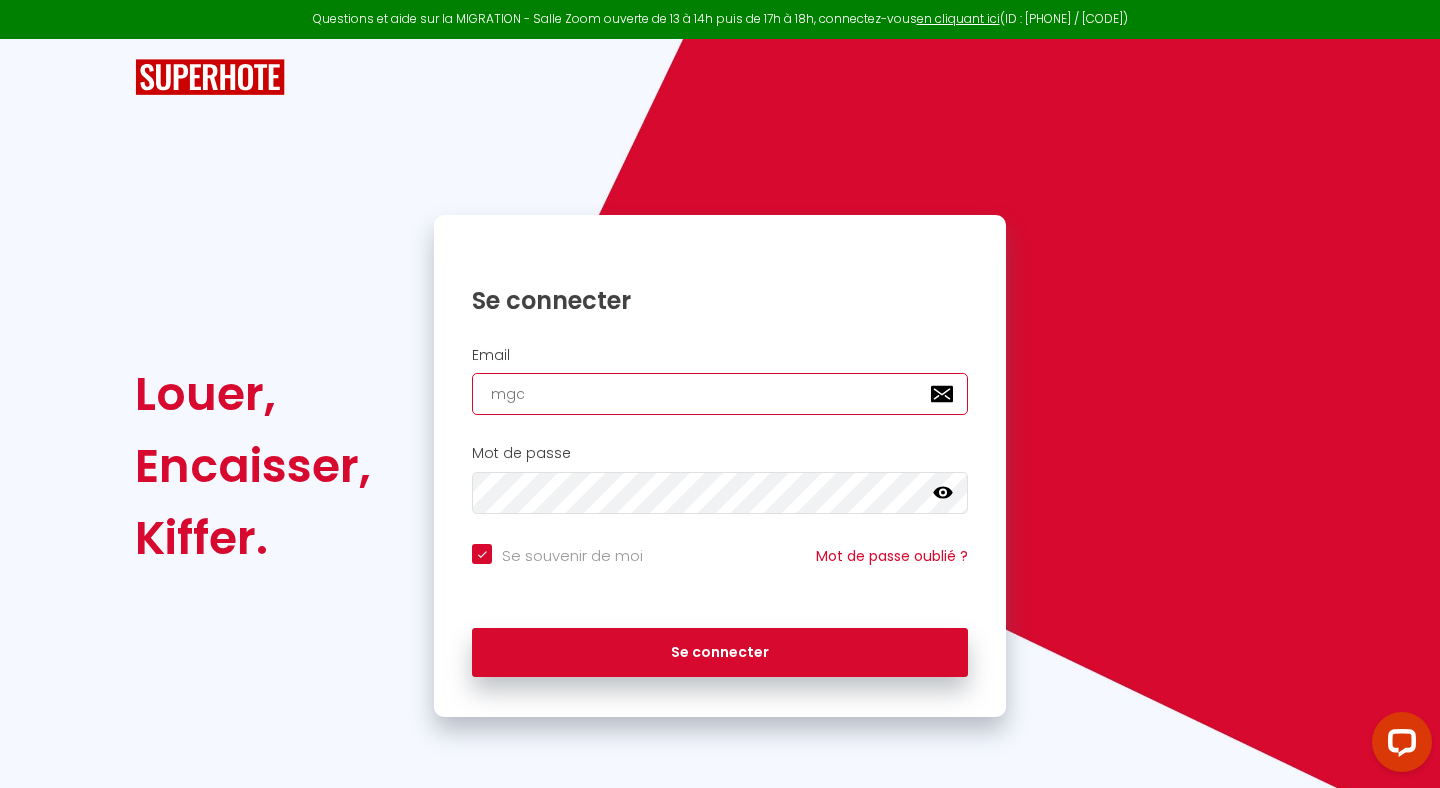 checkbox on "true" 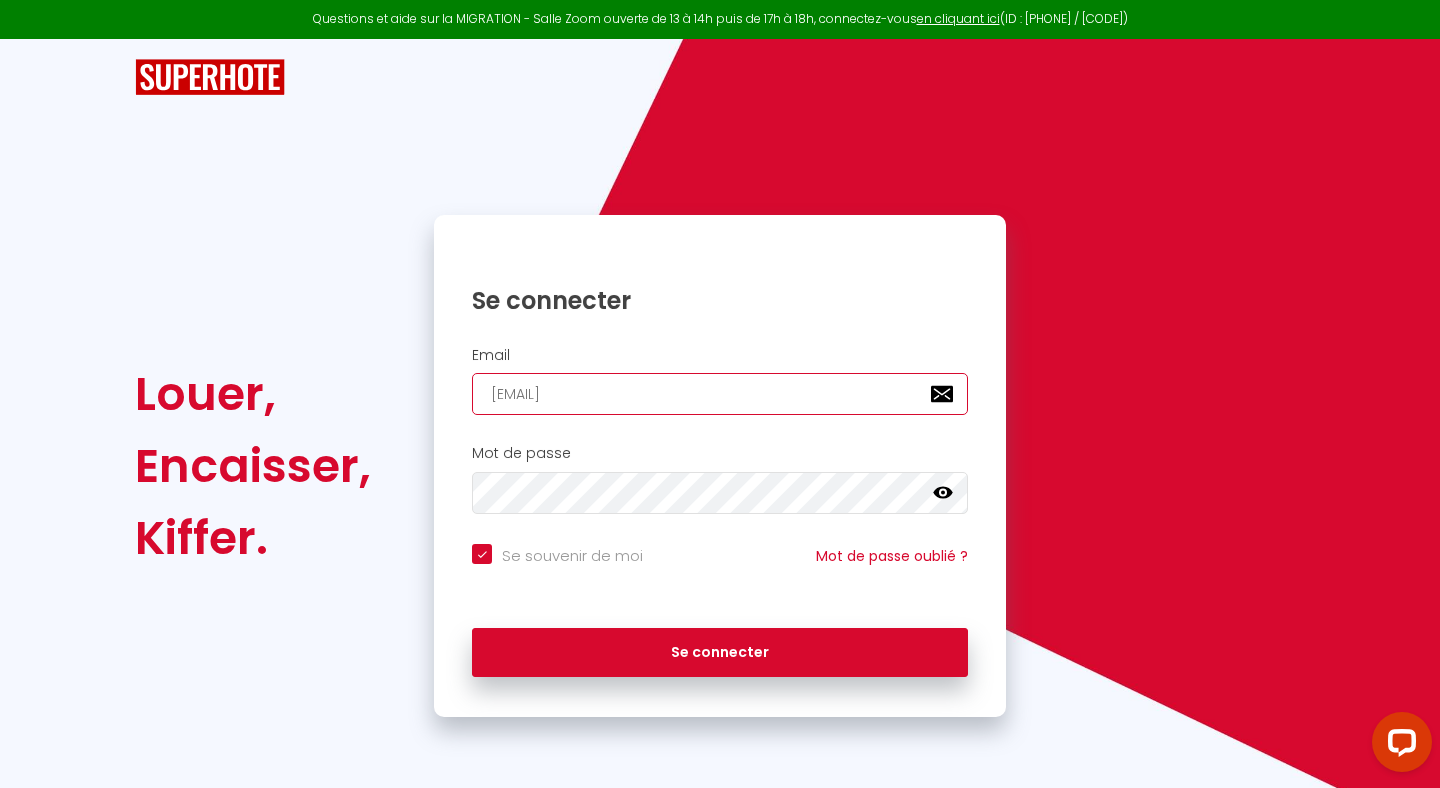 checkbox on "true" 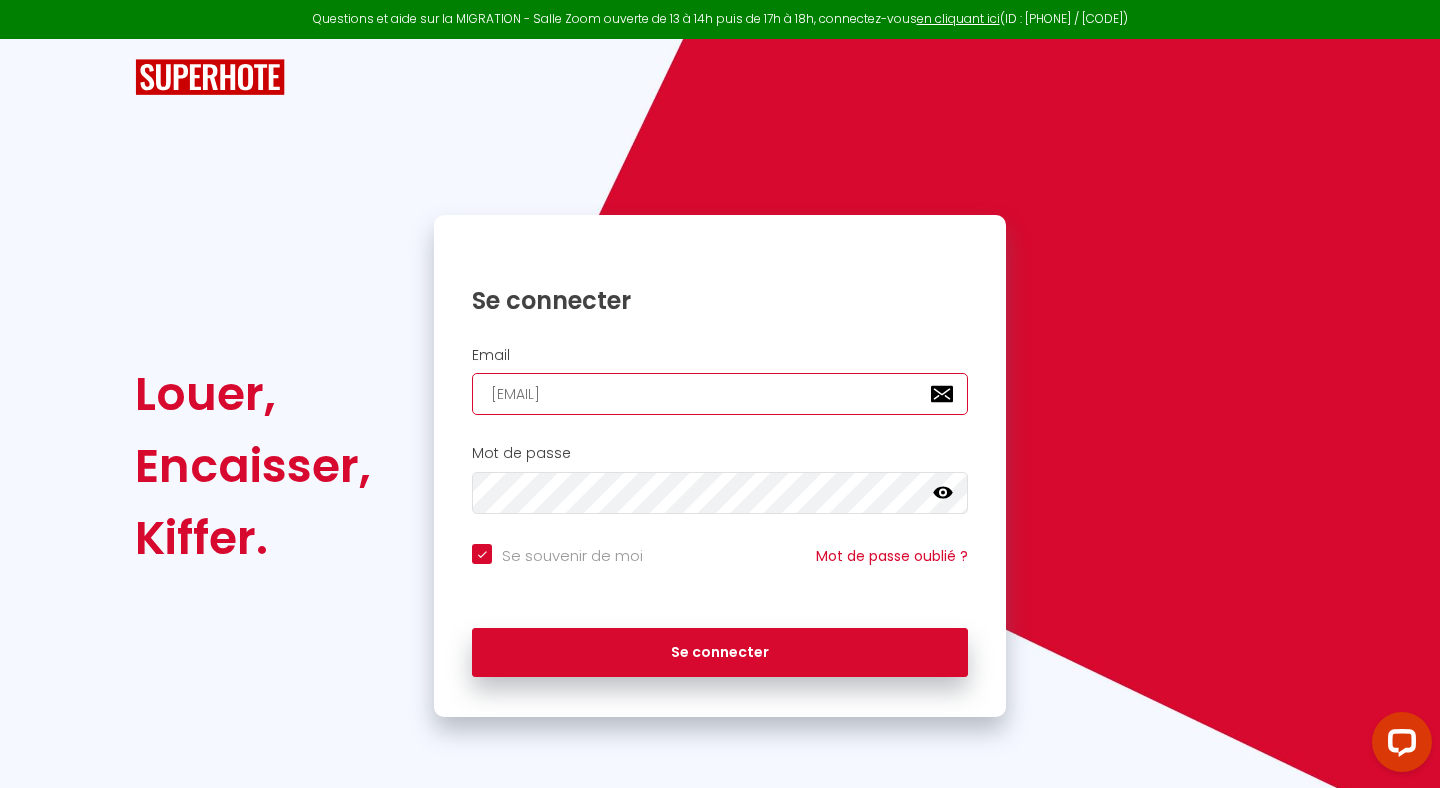 type on "[EMAIL]" 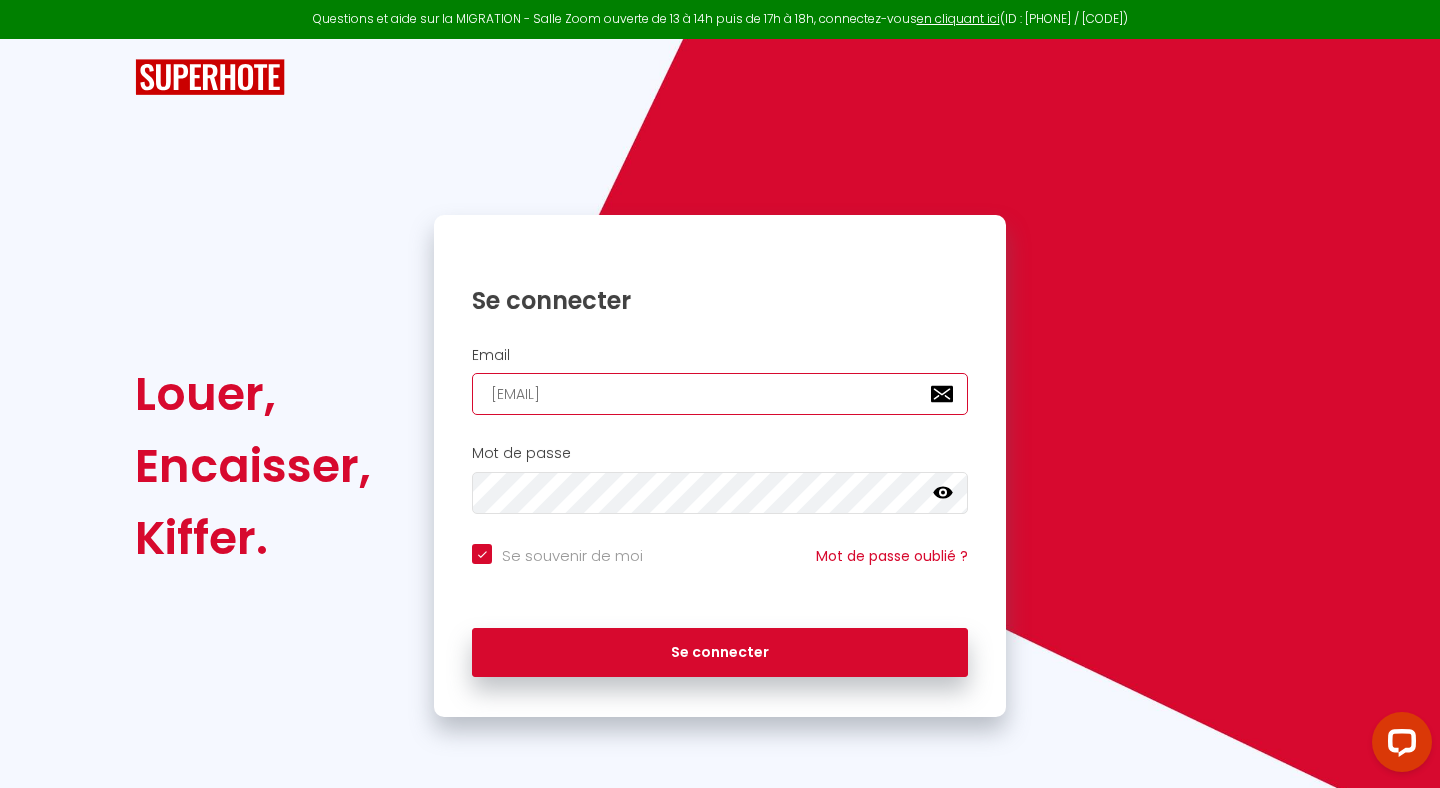 click on "[EMAIL]" at bounding box center [720, 394] 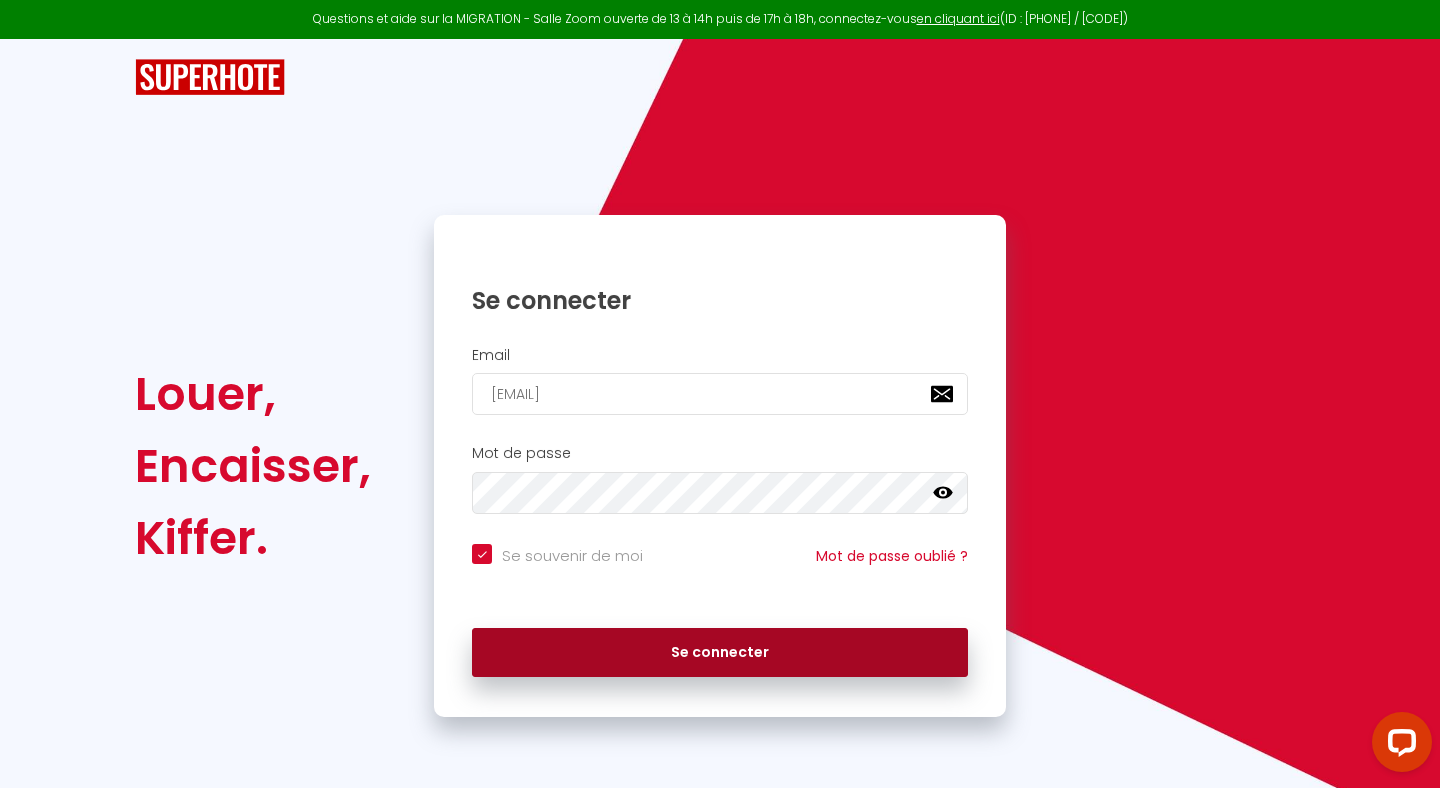 click on "Se connecter" at bounding box center (720, 653) 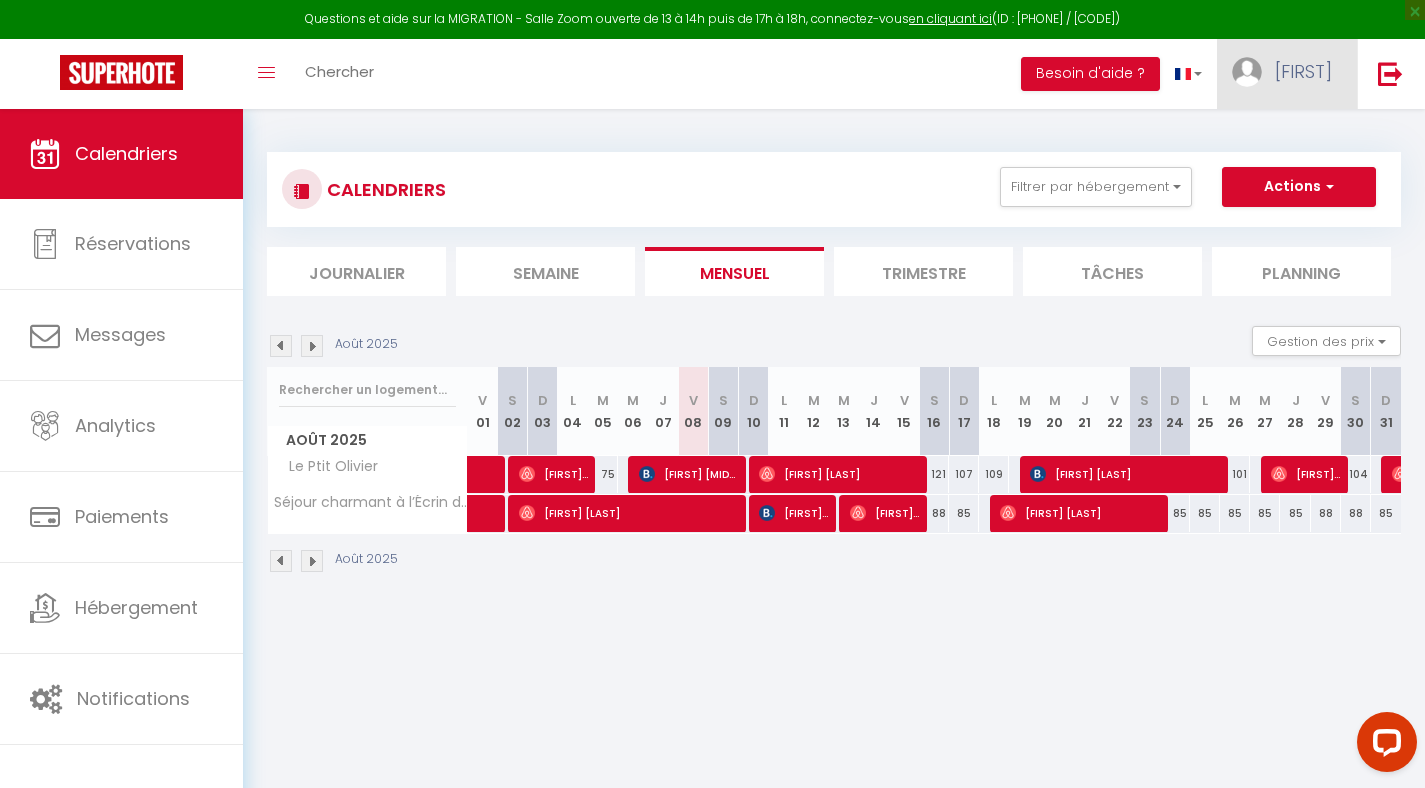 click on "[FIRST]" at bounding box center [1303, 71] 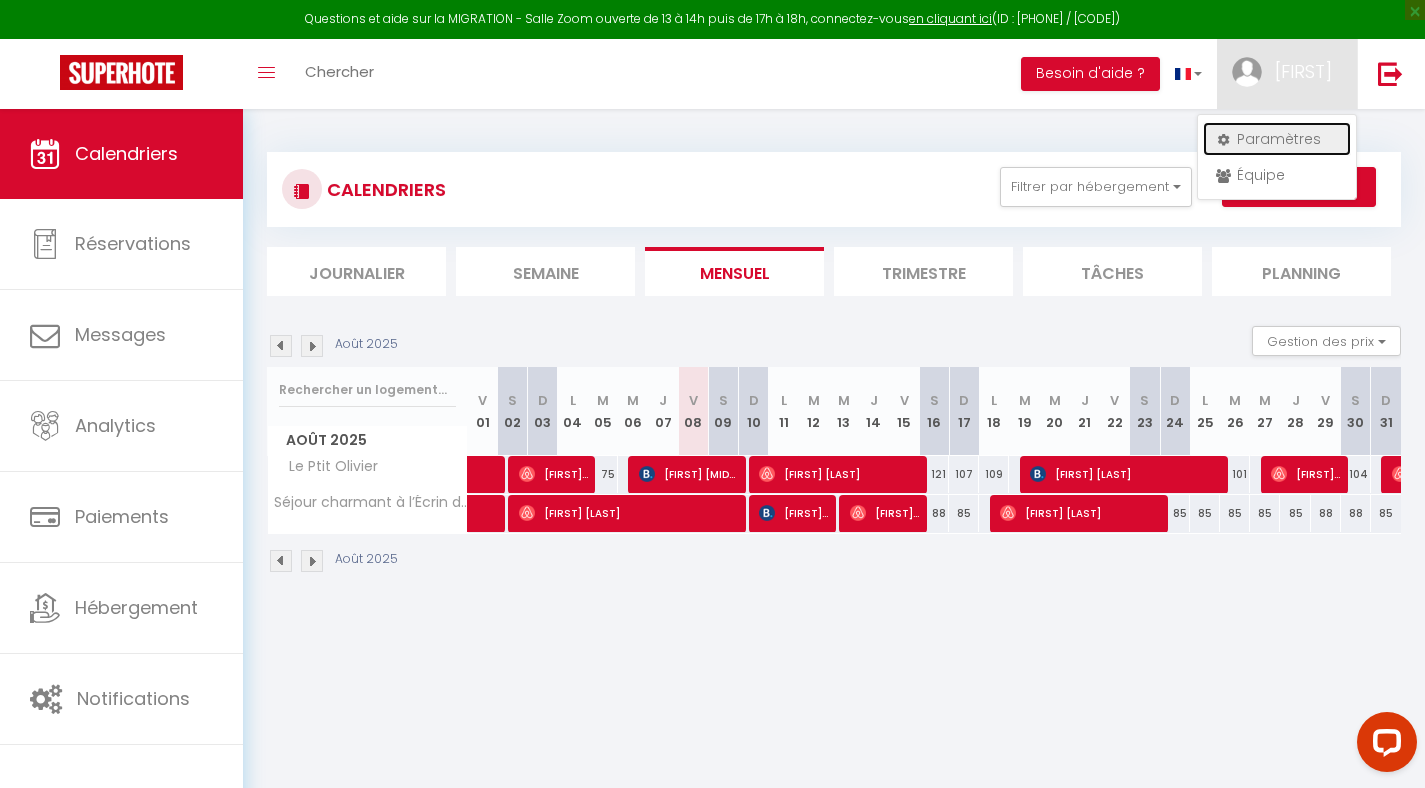click on "Paramètres" at bounding box center [1277, 139] 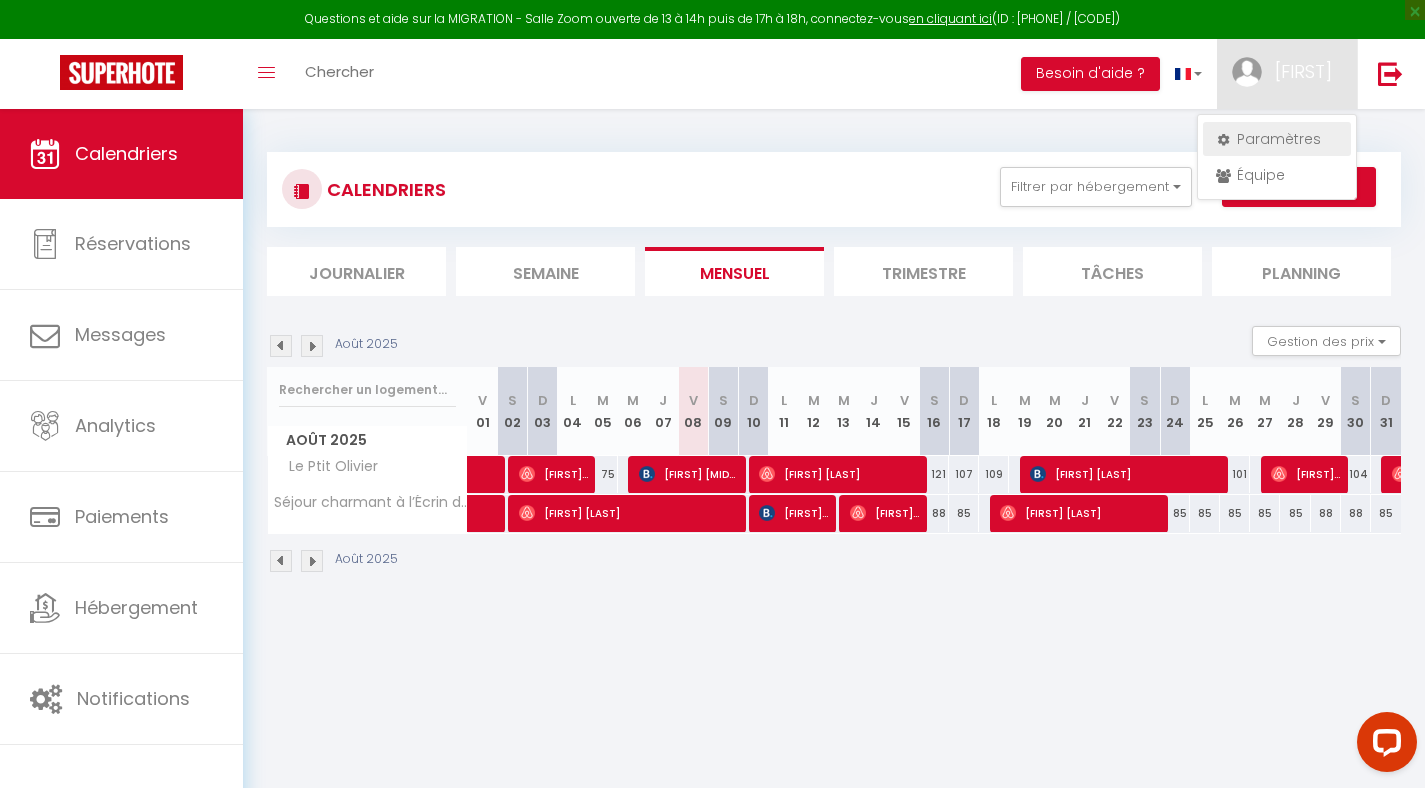 select on "28" 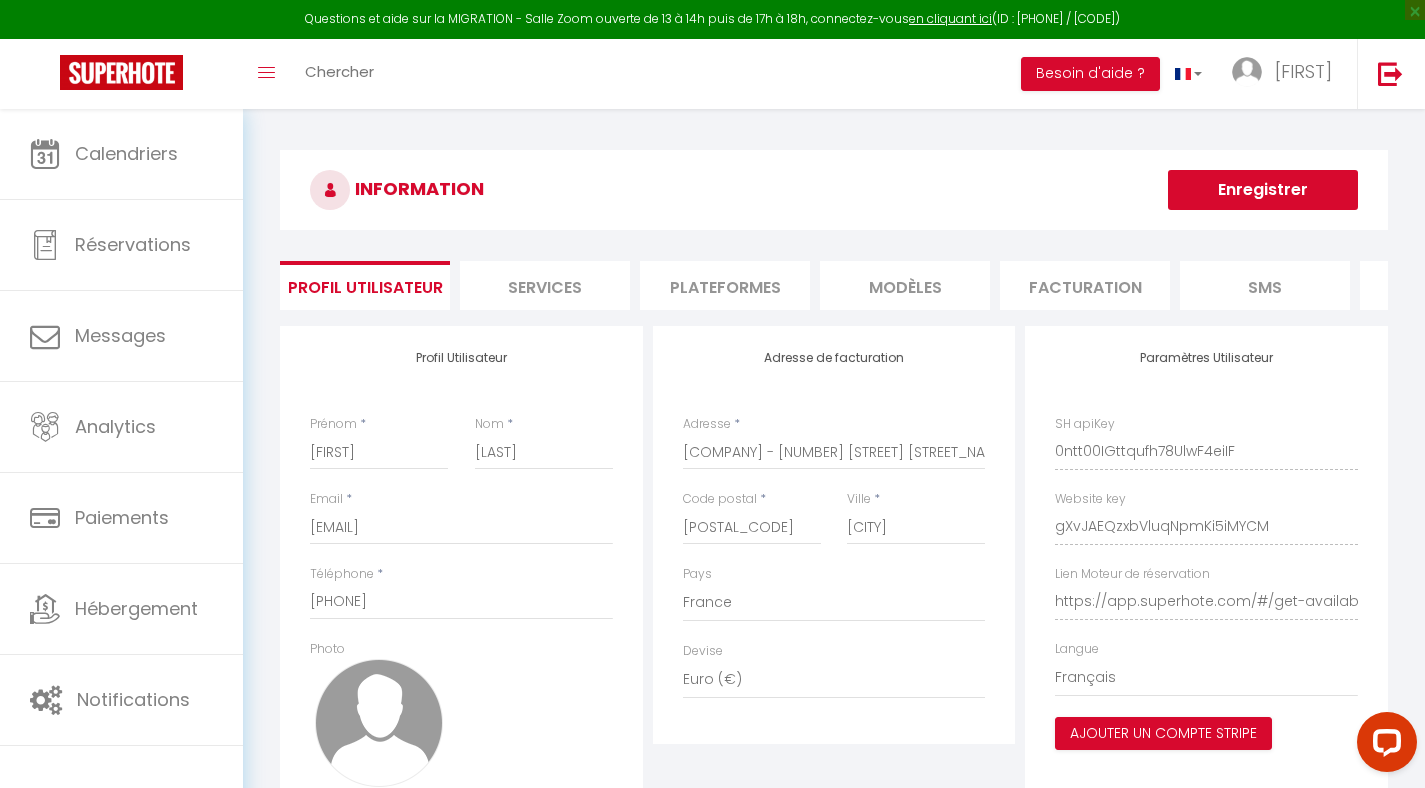 click on "Plateformes" at bounding box center (725, 285) 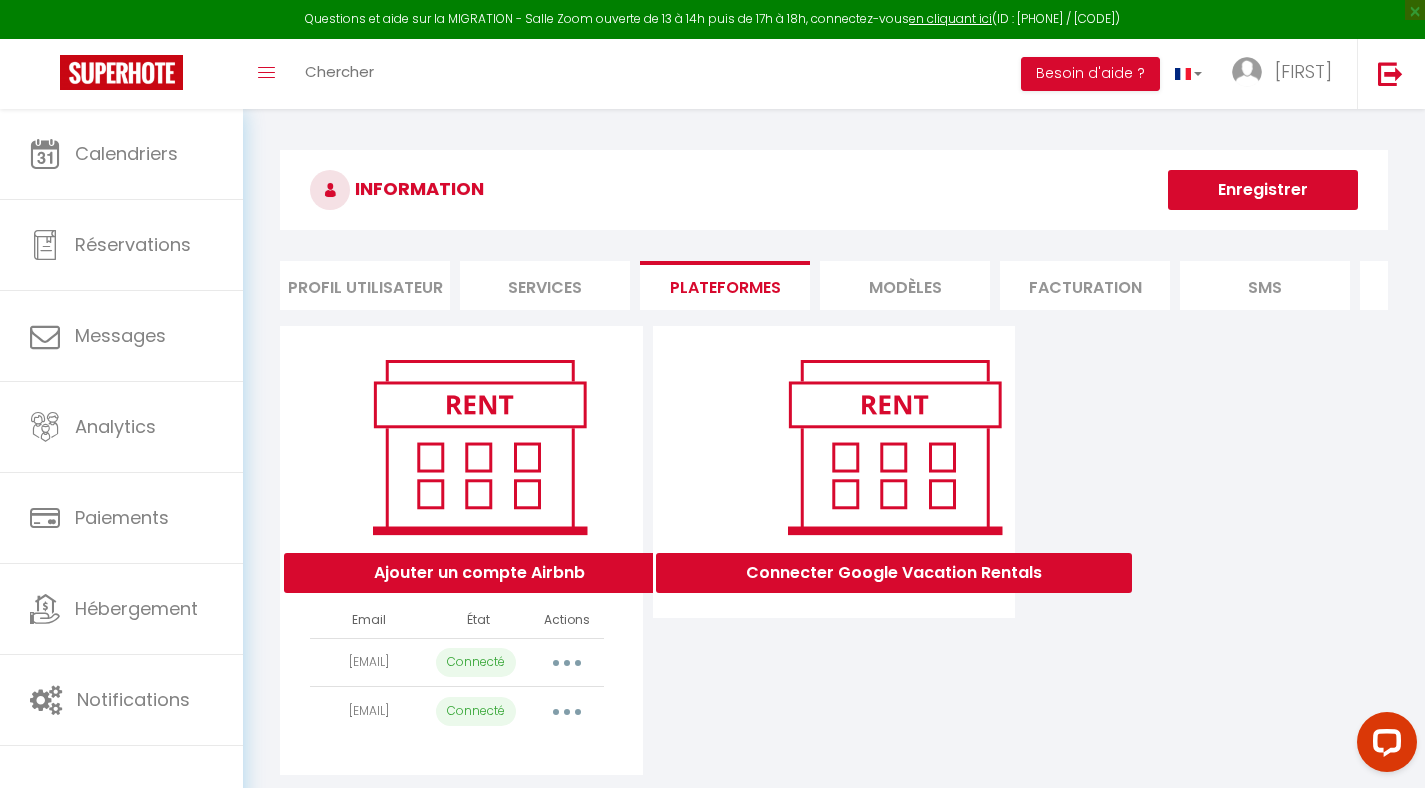 click at bounding box center (567, 663) 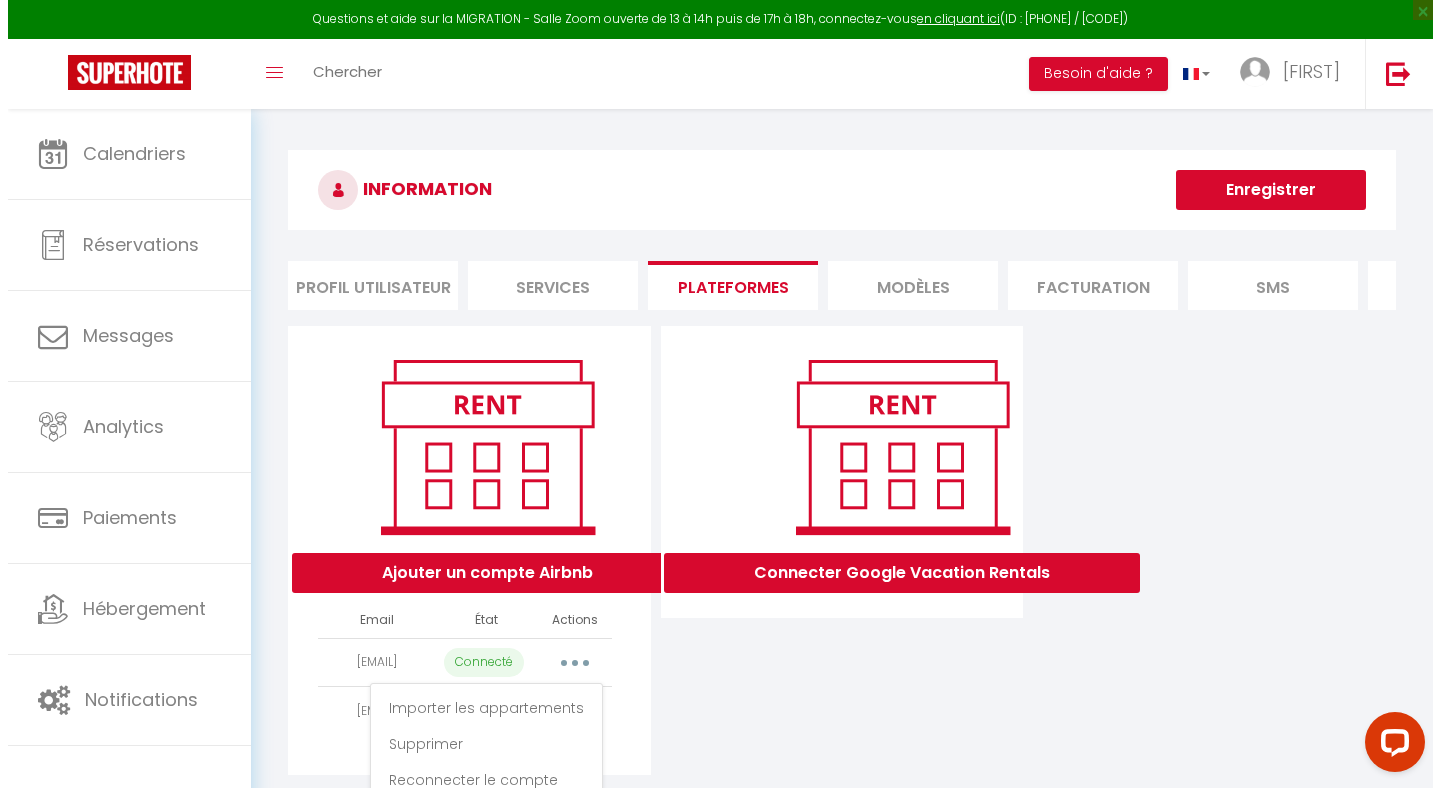 scroll, scrollTop: 109, scrollLeft: 0, axis: vertical 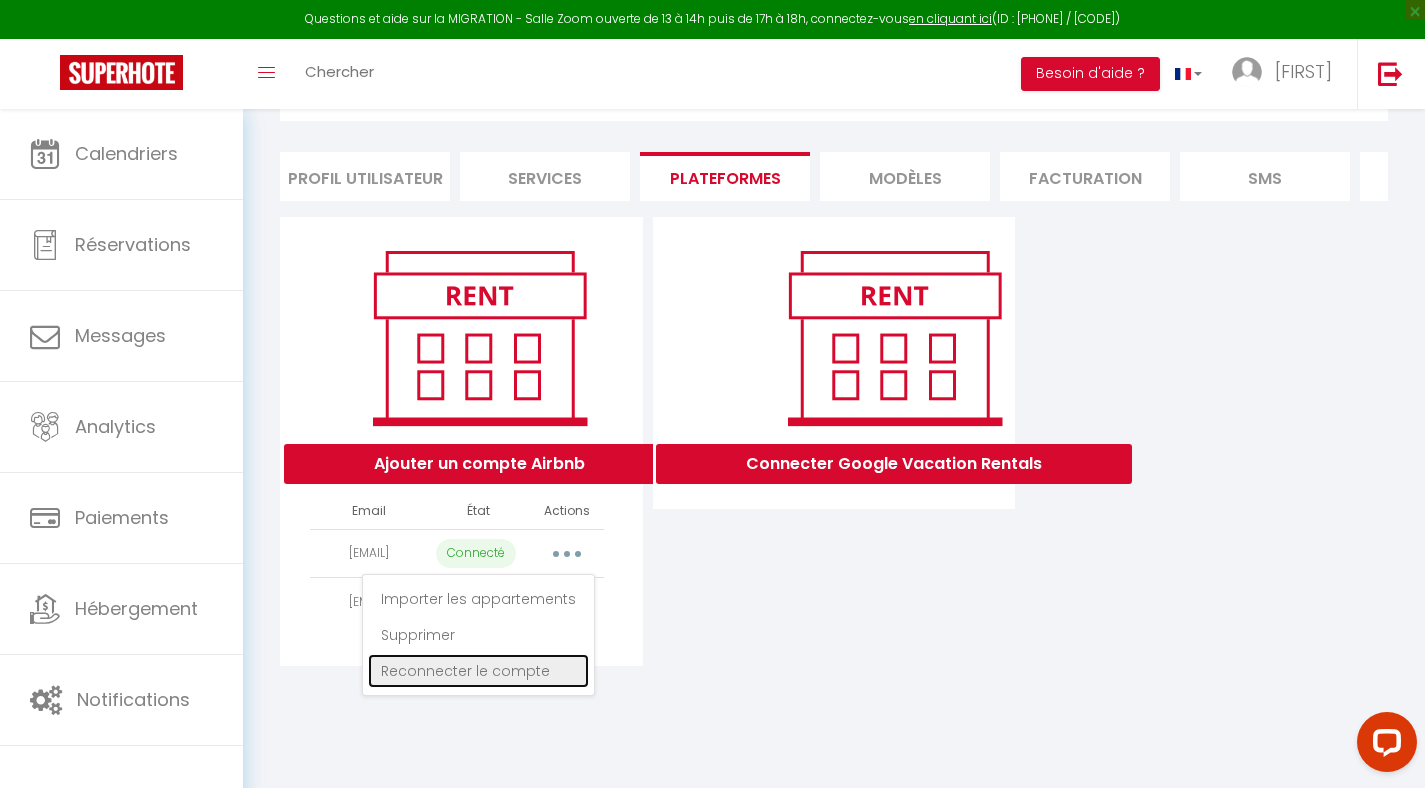click on "Reconnecter le compte" at bounding box center (478, 671) 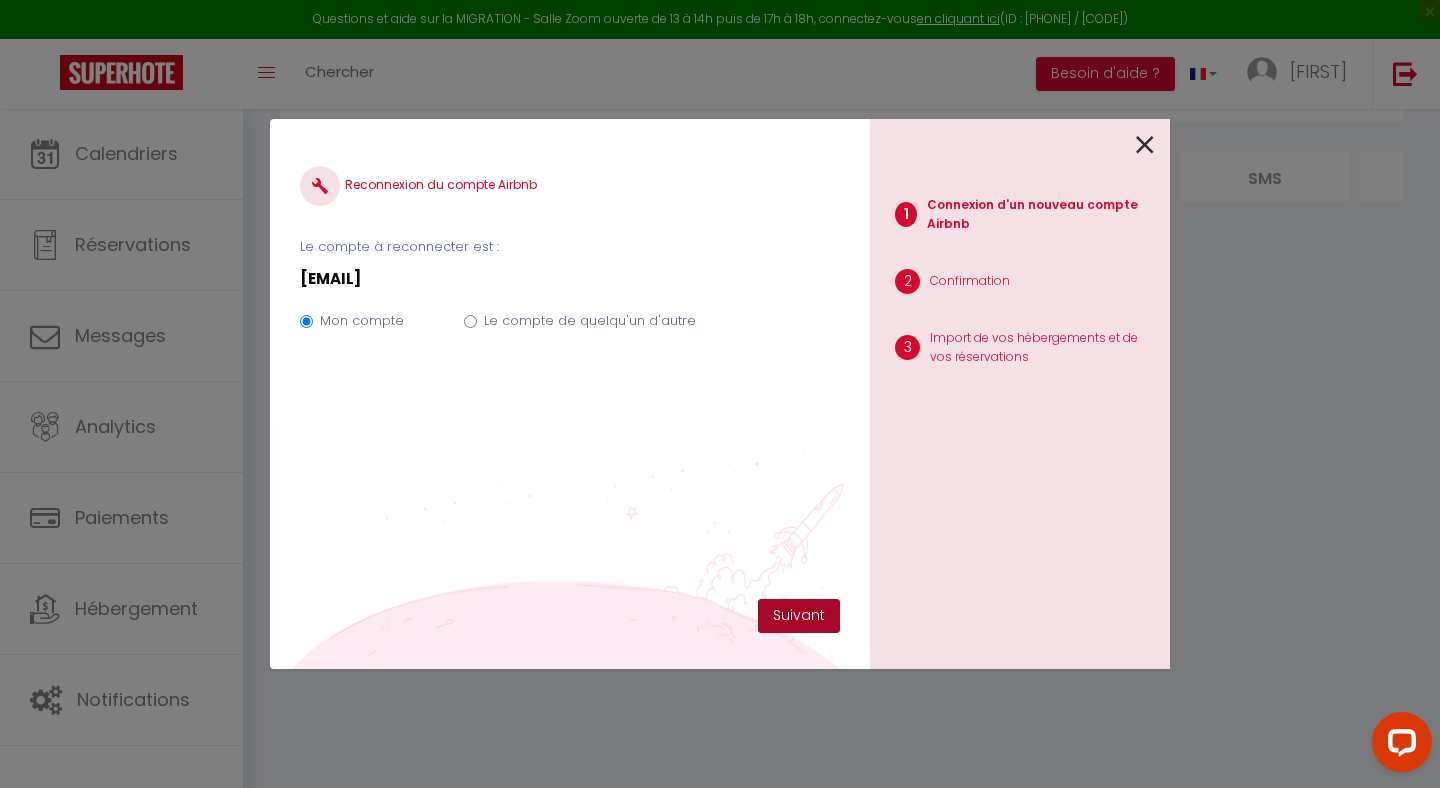 click on "Suivant" at bounding box center [799, 616] 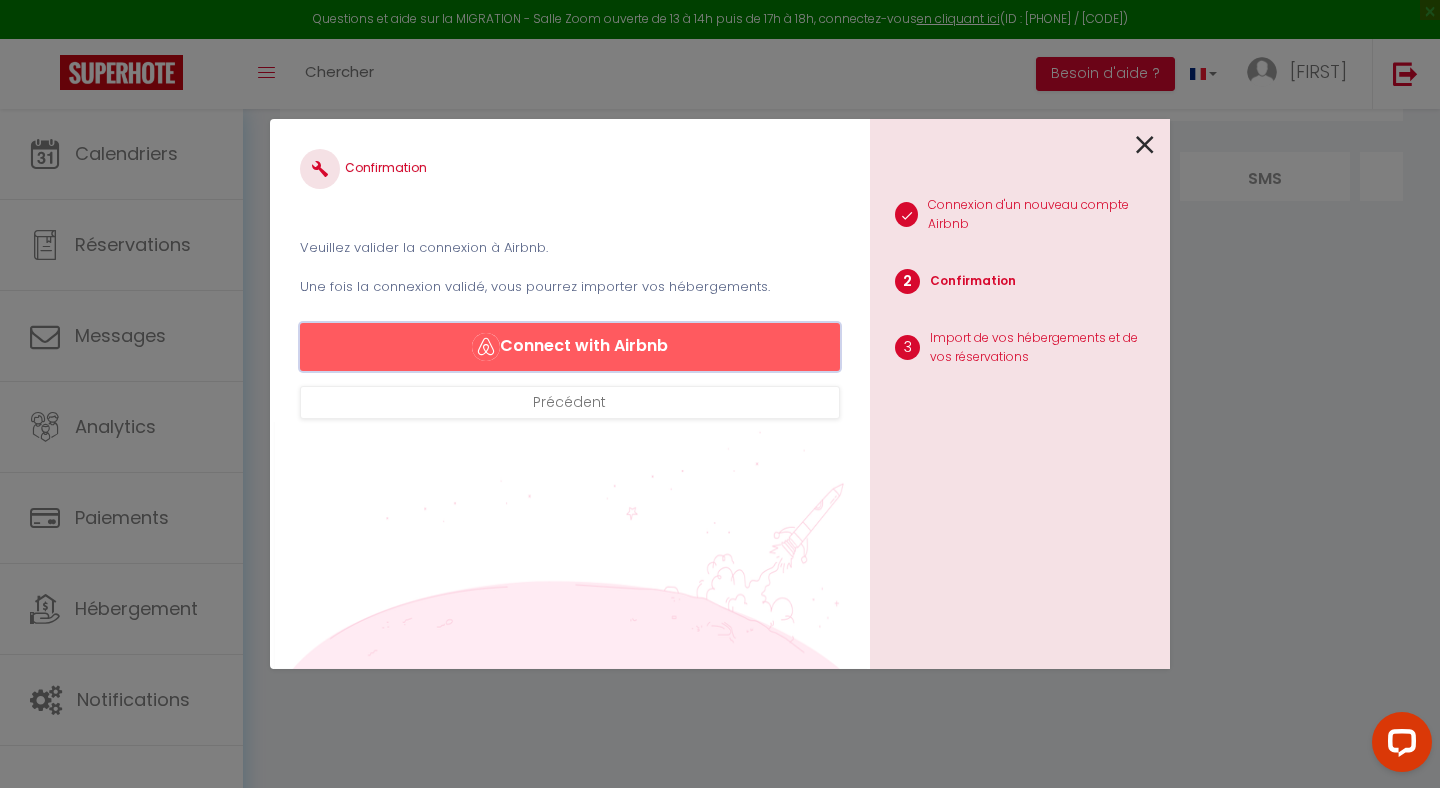 click on "Connect with Airbnb" at bounding box center [570, 347] 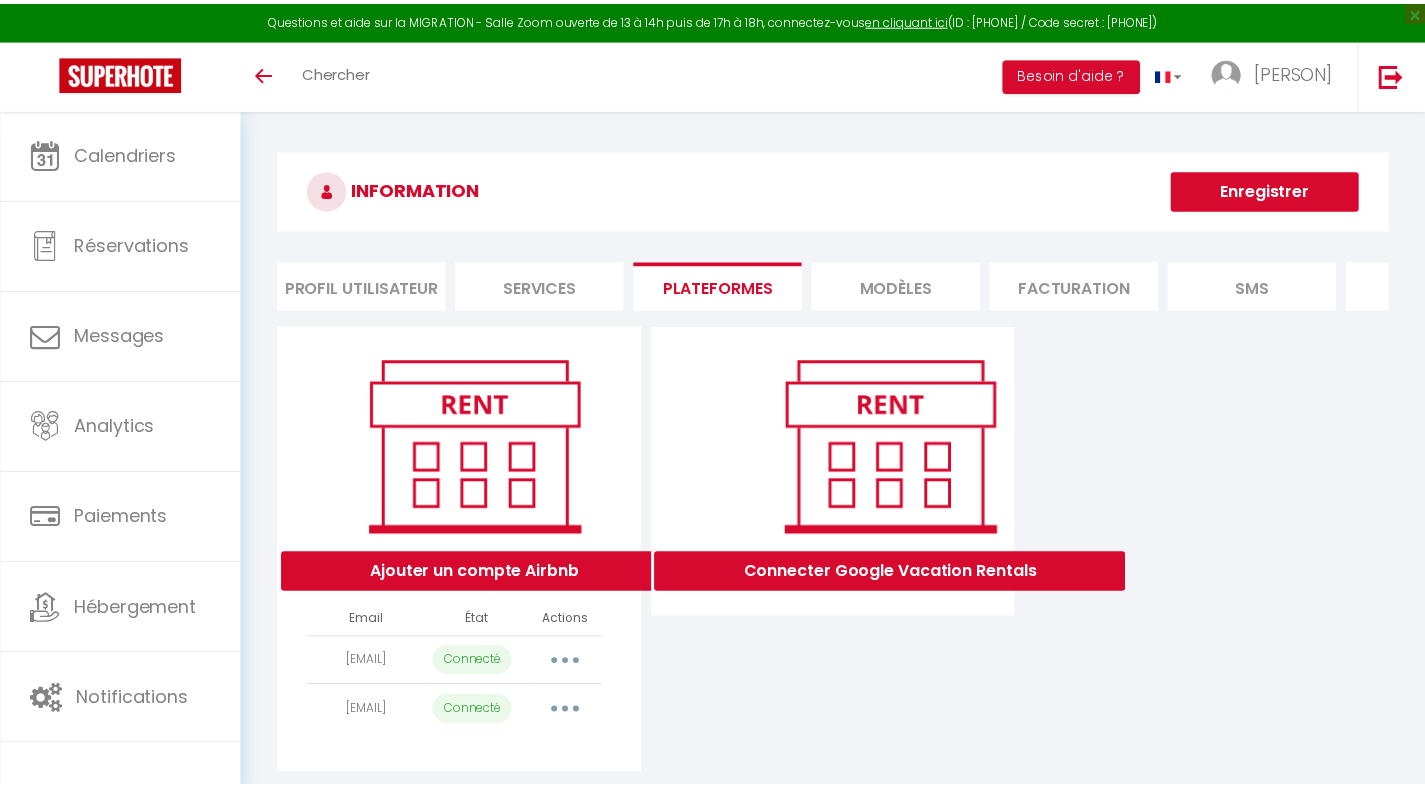 scroll, scrollTop: 0, scrollLeft: 0, axis: both 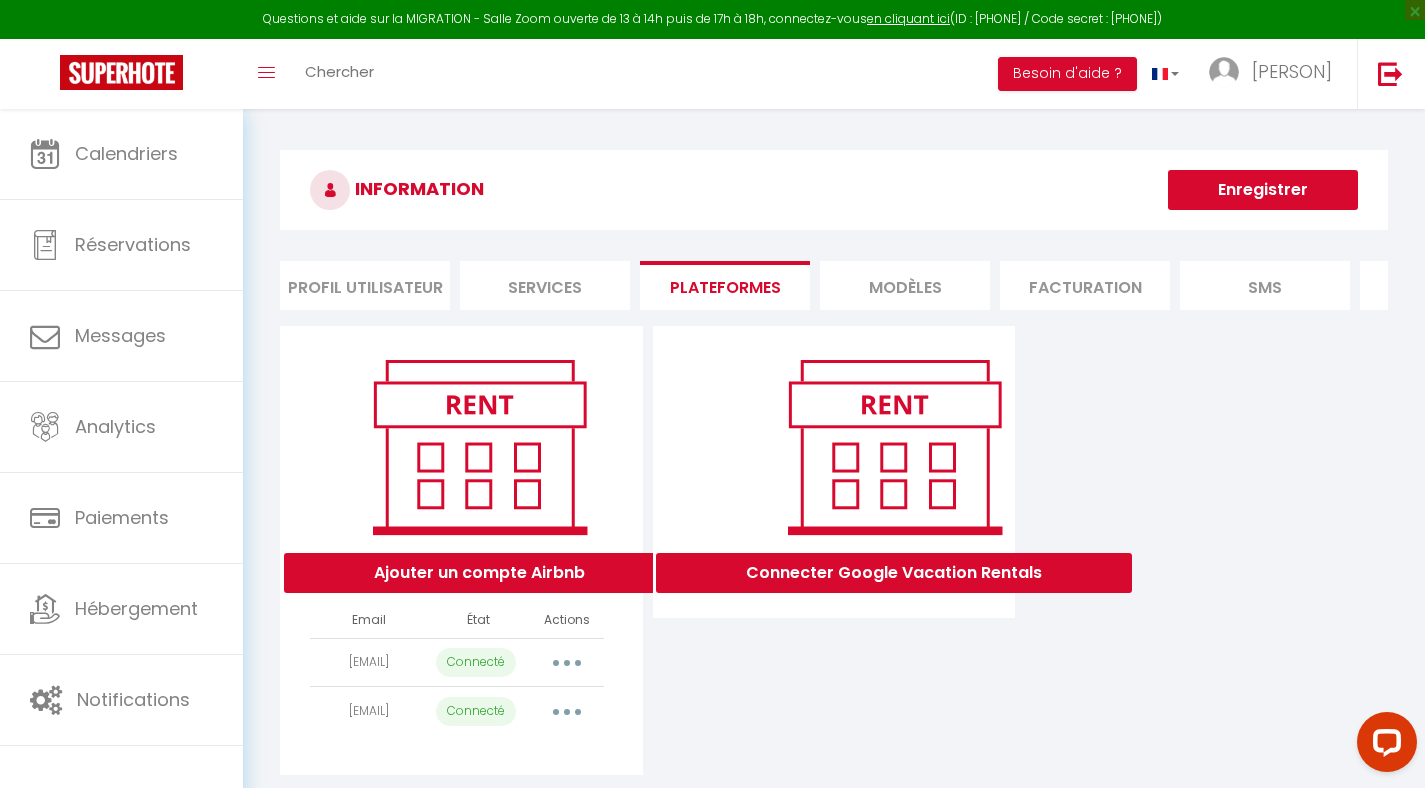 select on "61040" 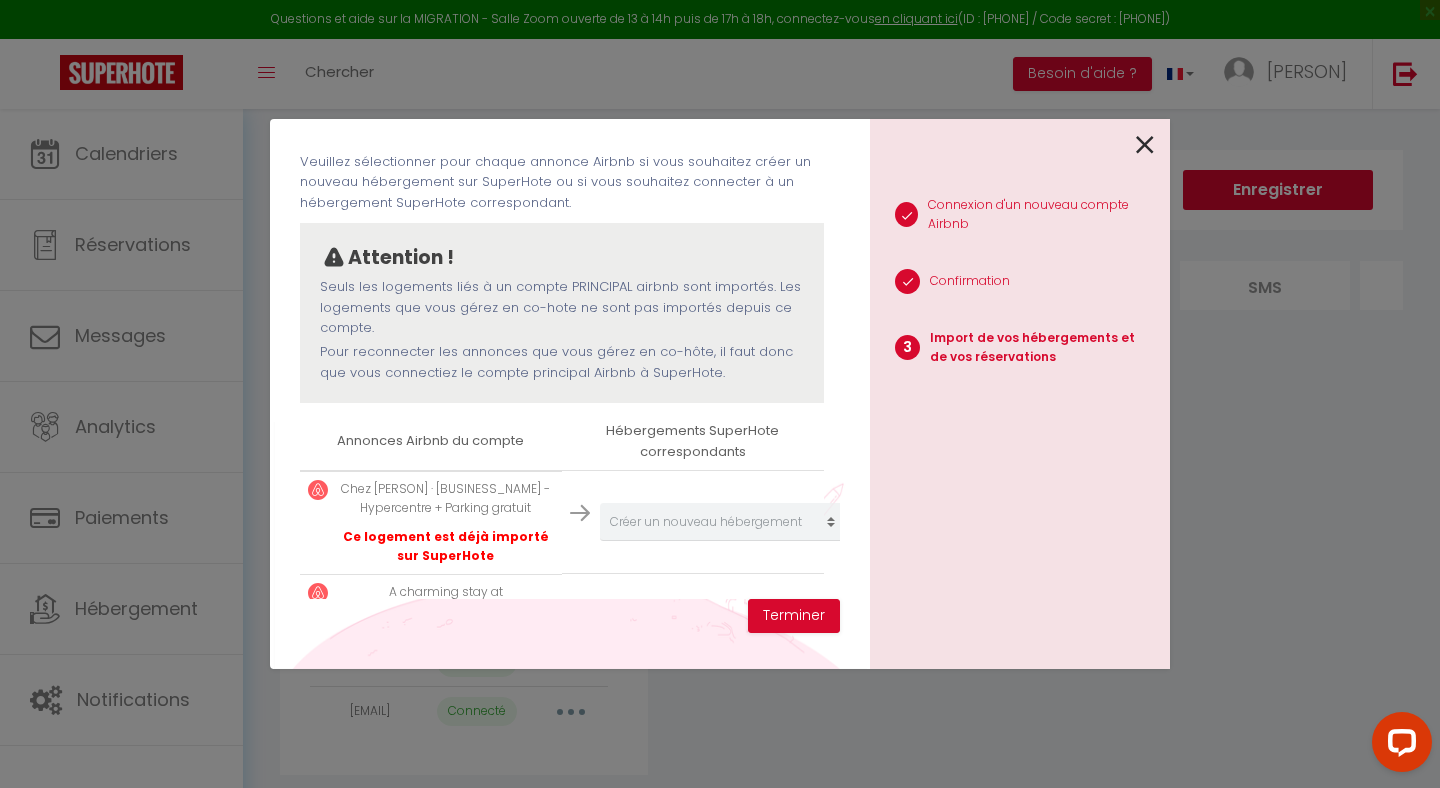 scroll, scrollTop: 163, scrollLeft: 0, axis: vertical 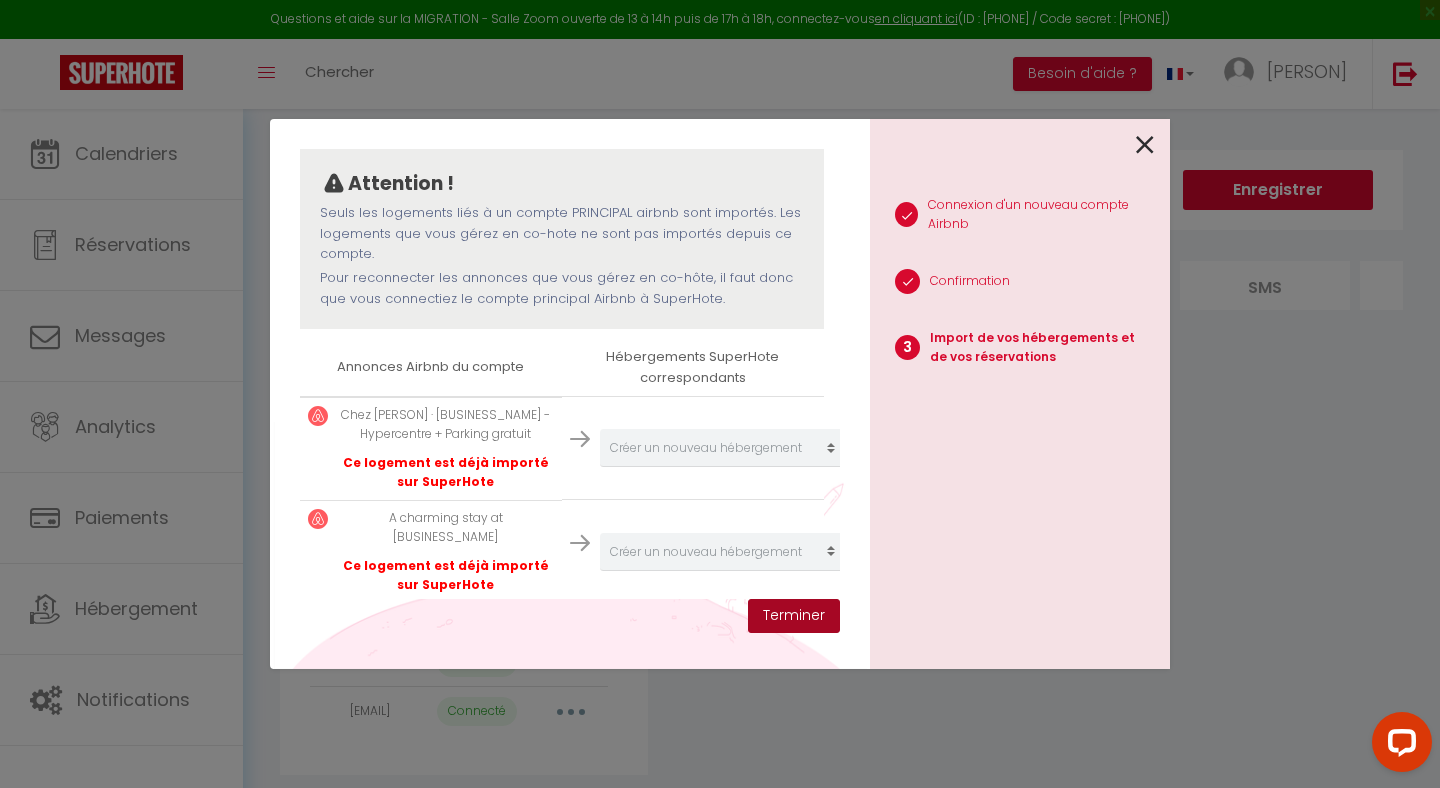click on "Terminer" at bounding box center (794, 616) 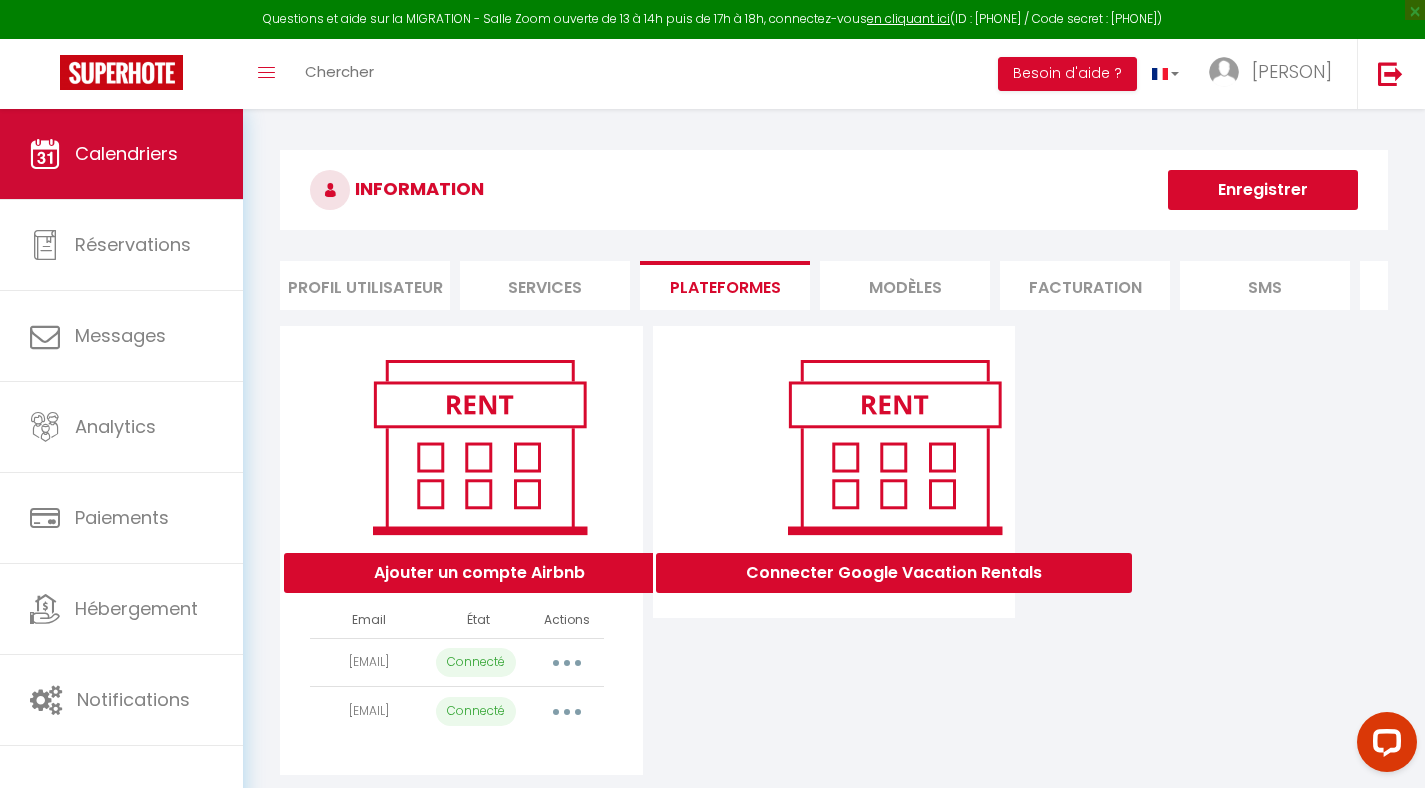 click on "Calendriers" at bounding box center (126, 153) 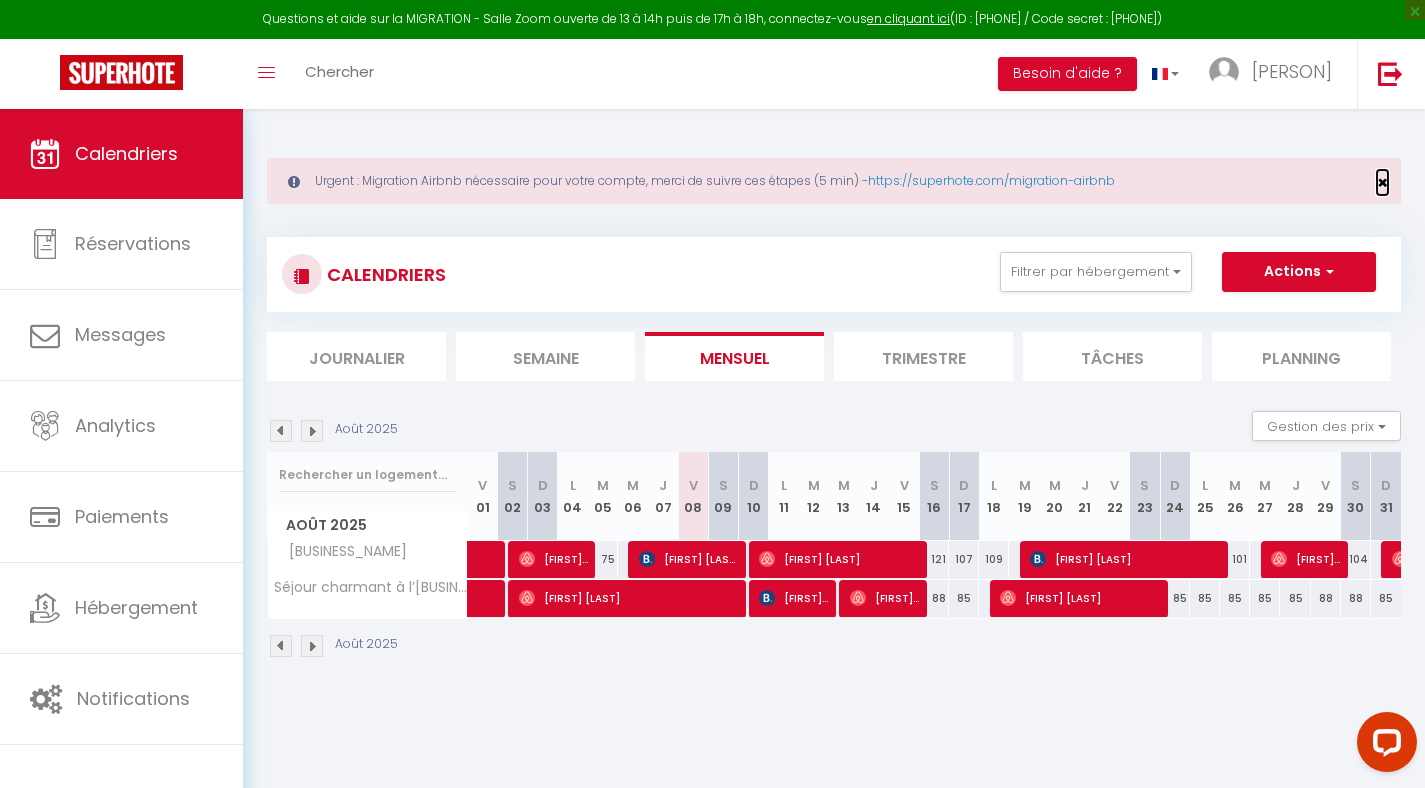 click on "×" at bounding box center [1382, 182] 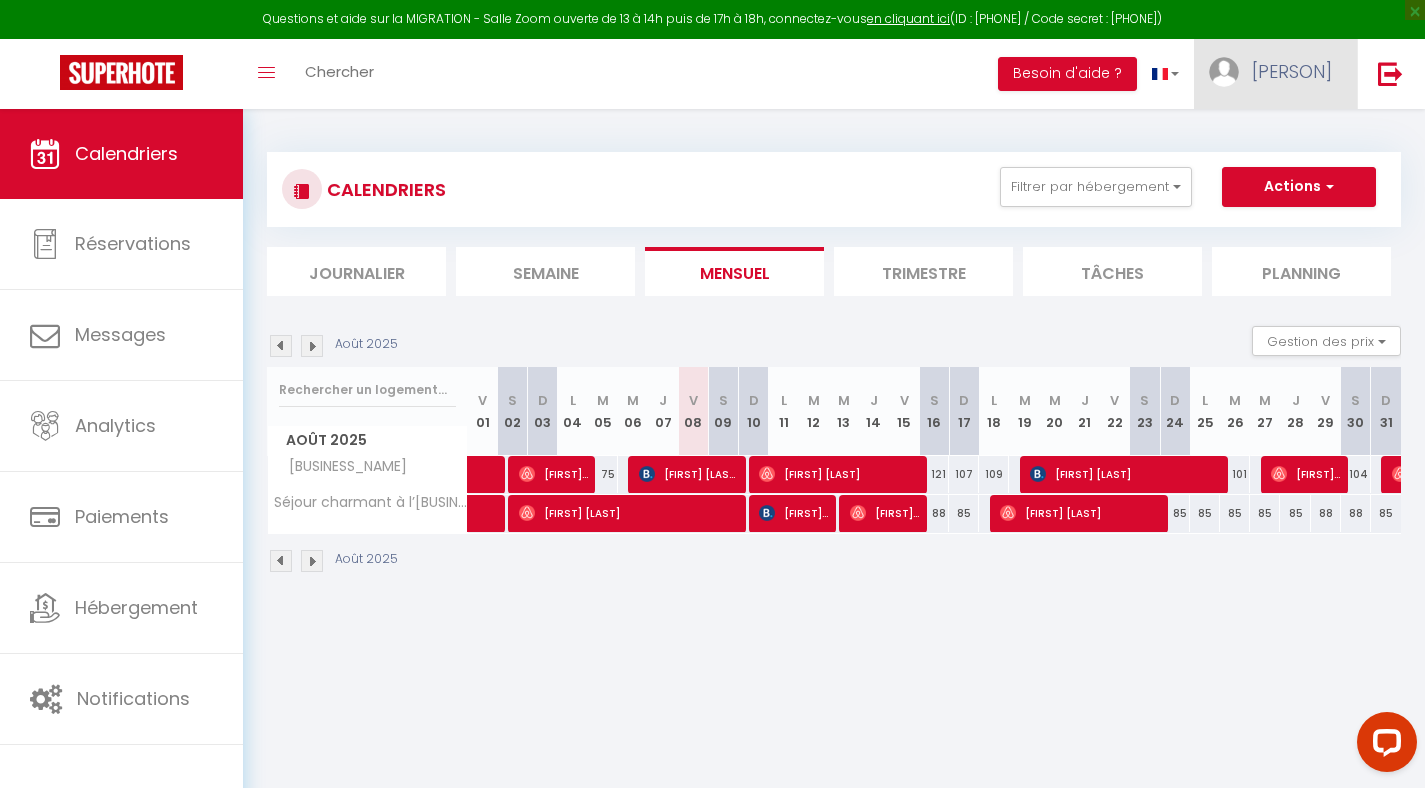 click on "[FIRST]" at bounding box center (1292, 71) 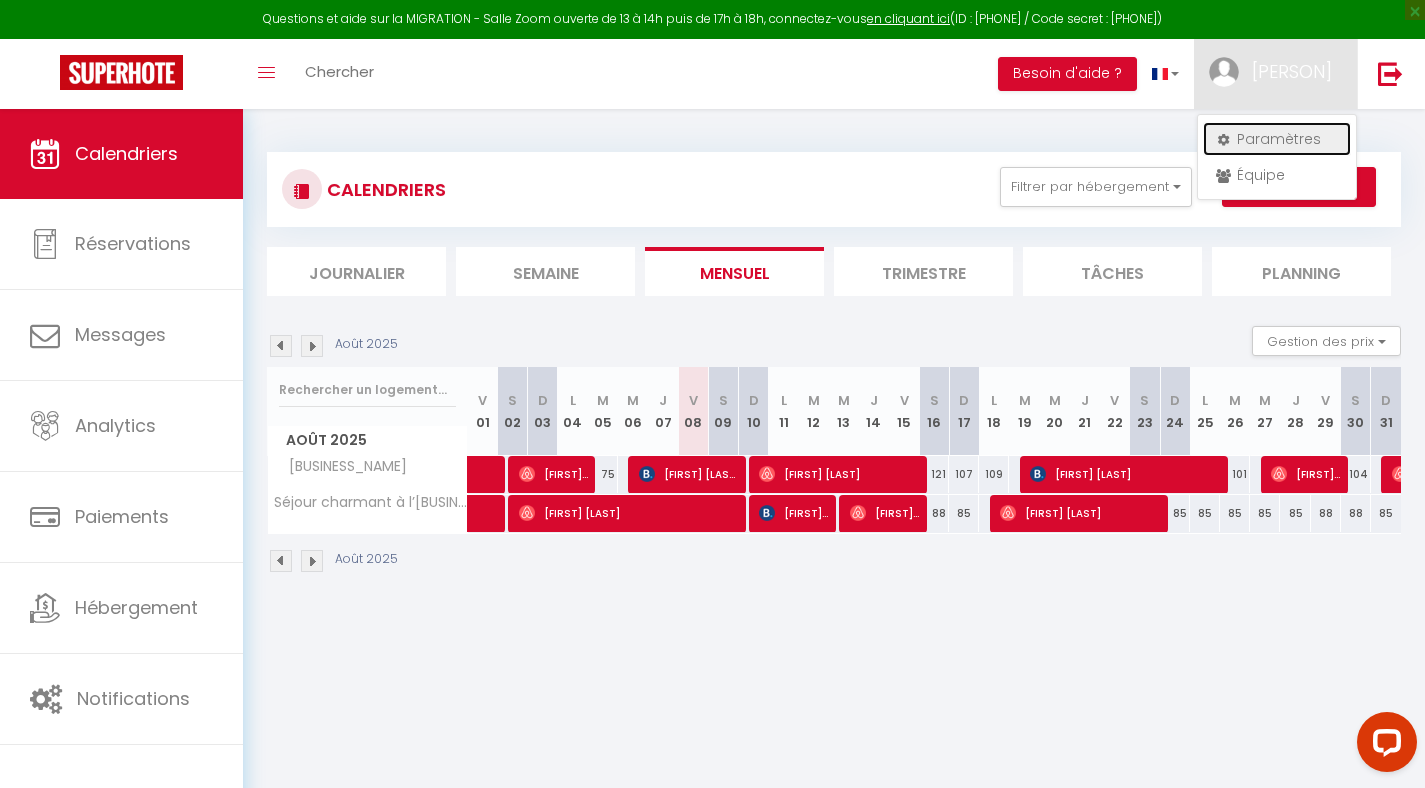 click on "Paramètres" at bounding box center (1277, 139) 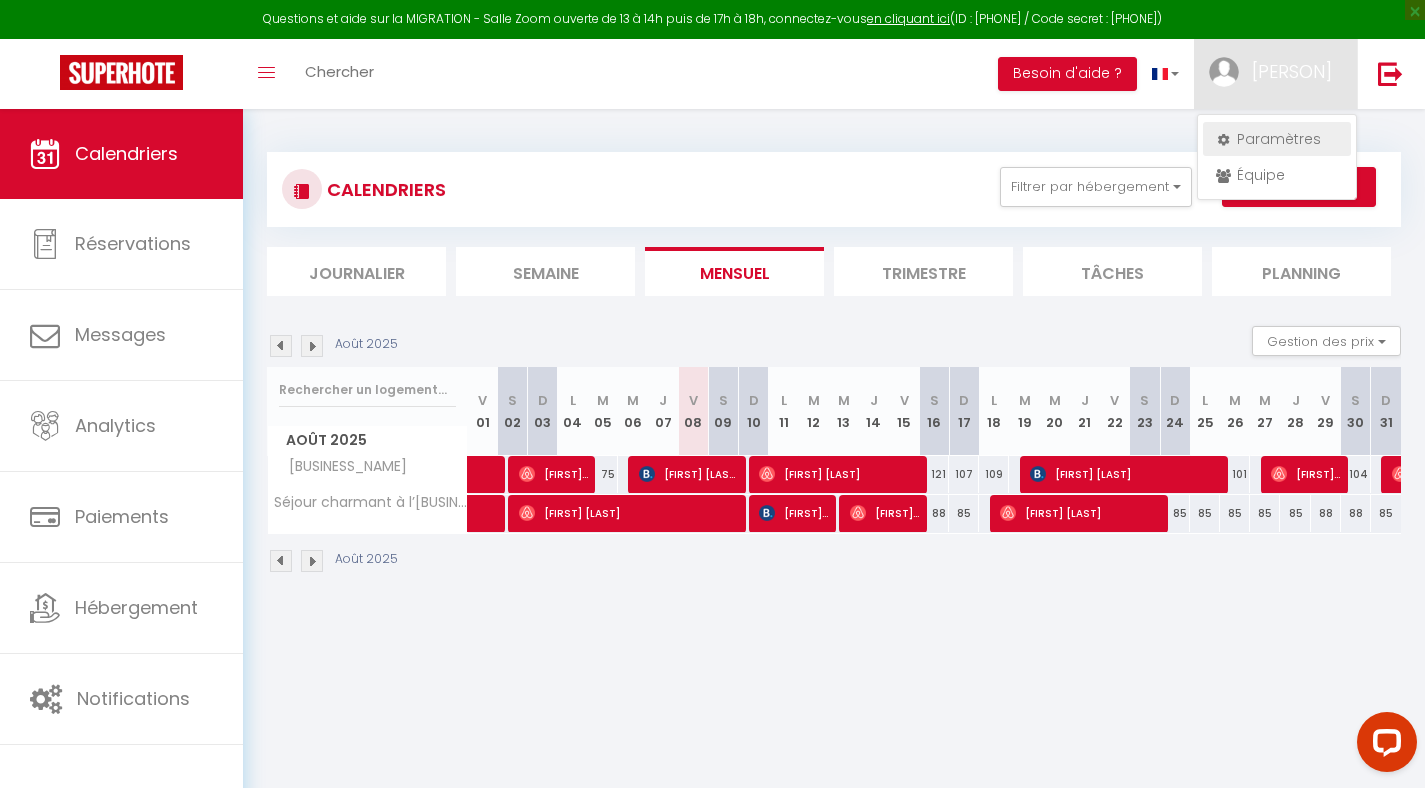 select on "fr" 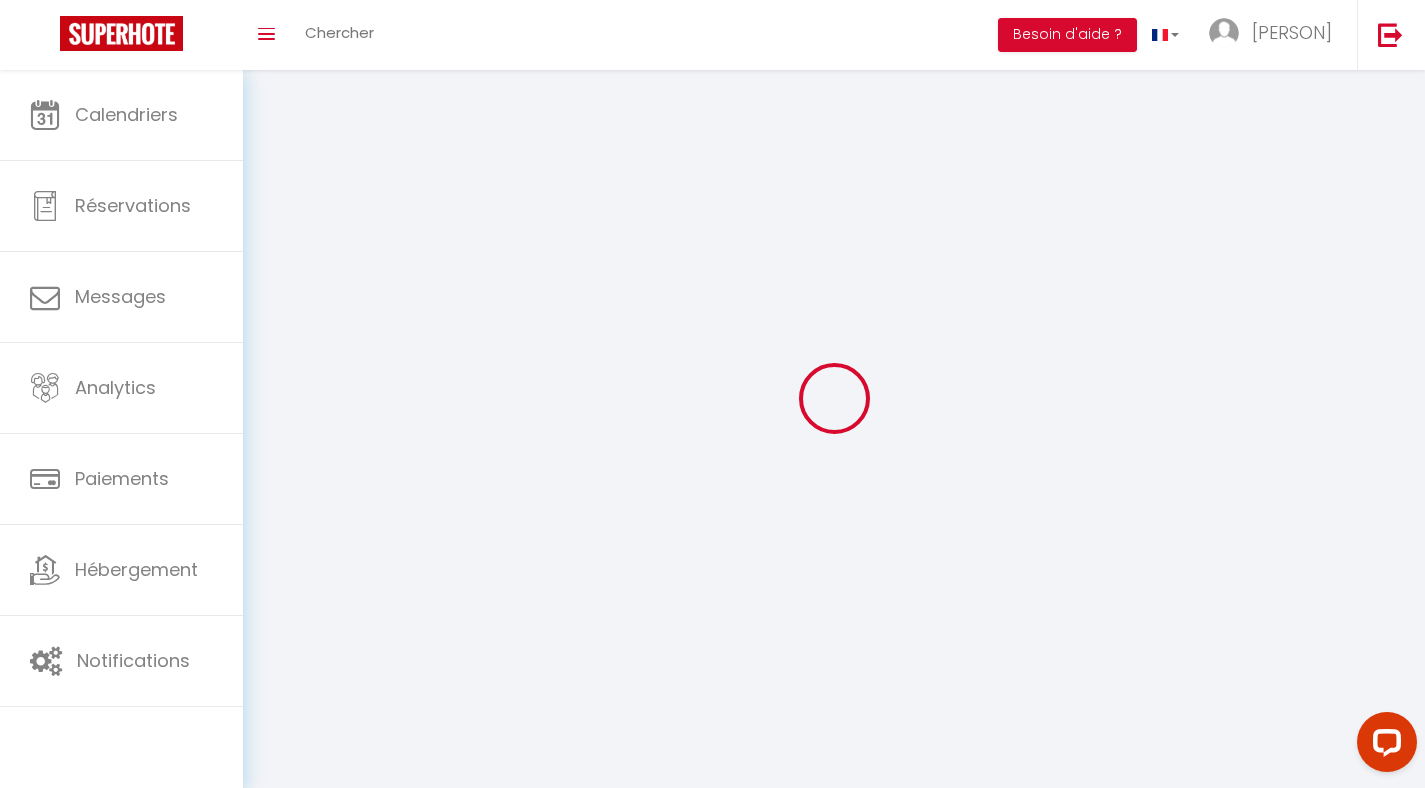 type on "[FIRST]" 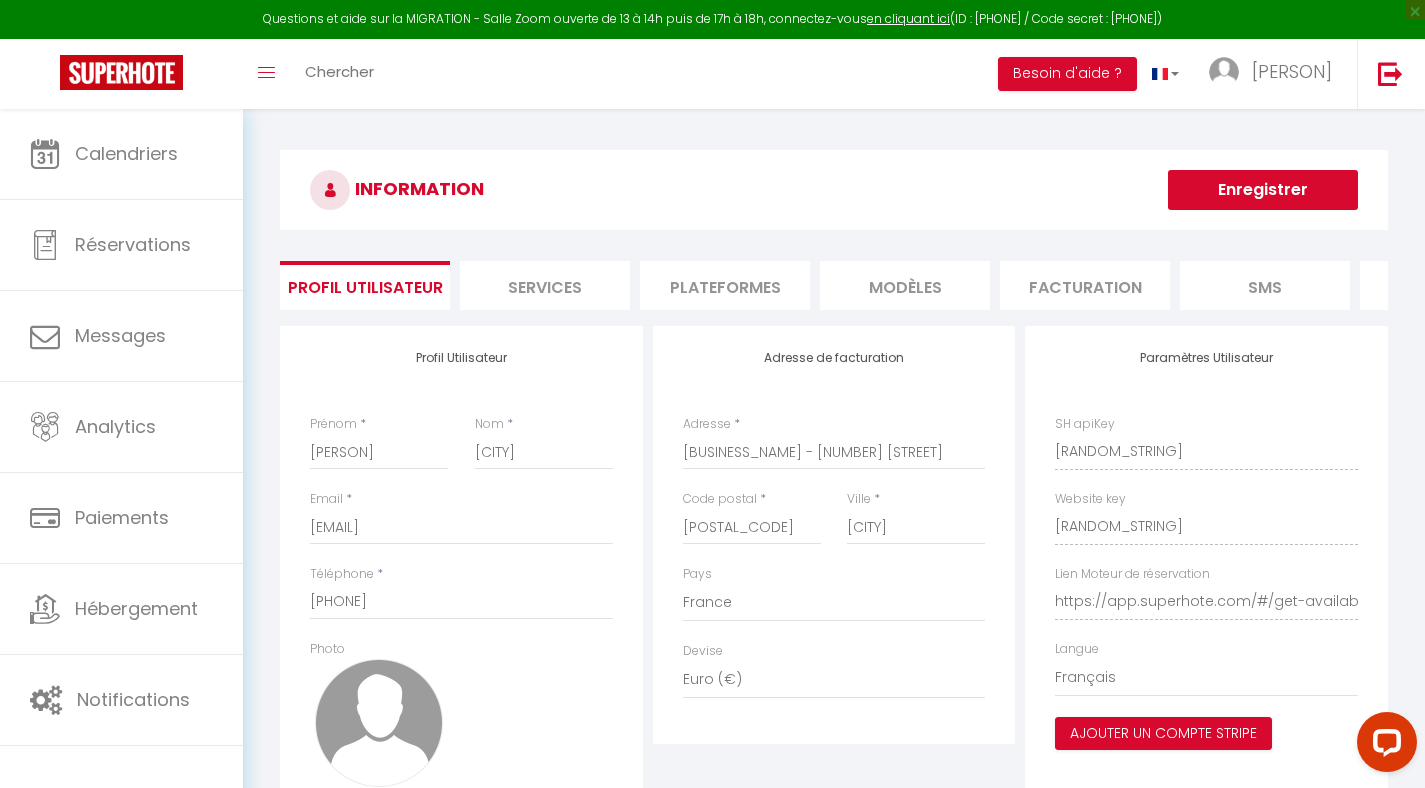 click on "Plateformes" at bounding box center [725, 285] 